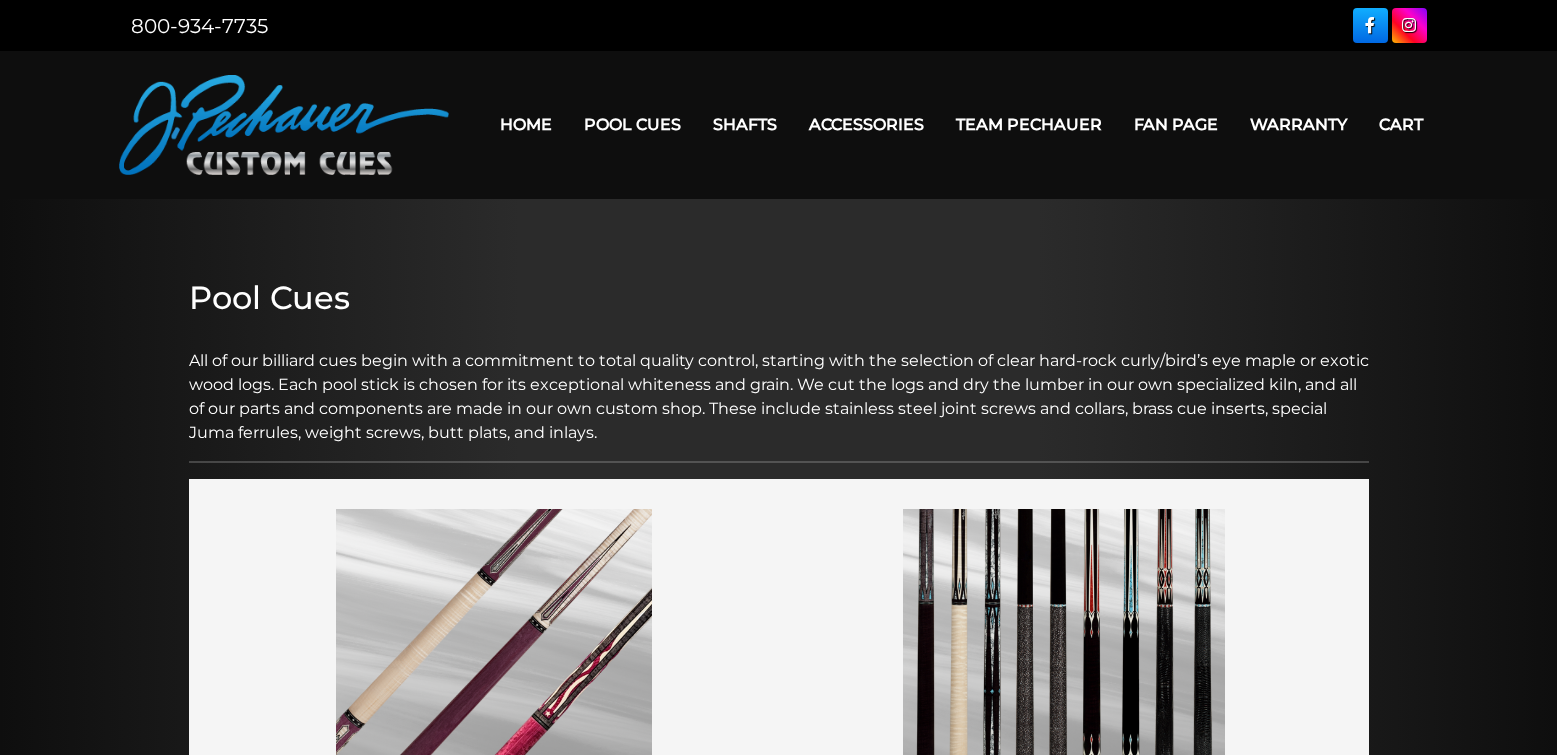 scroll, scrollTop: 0, scrollLeft: 0, axis: both 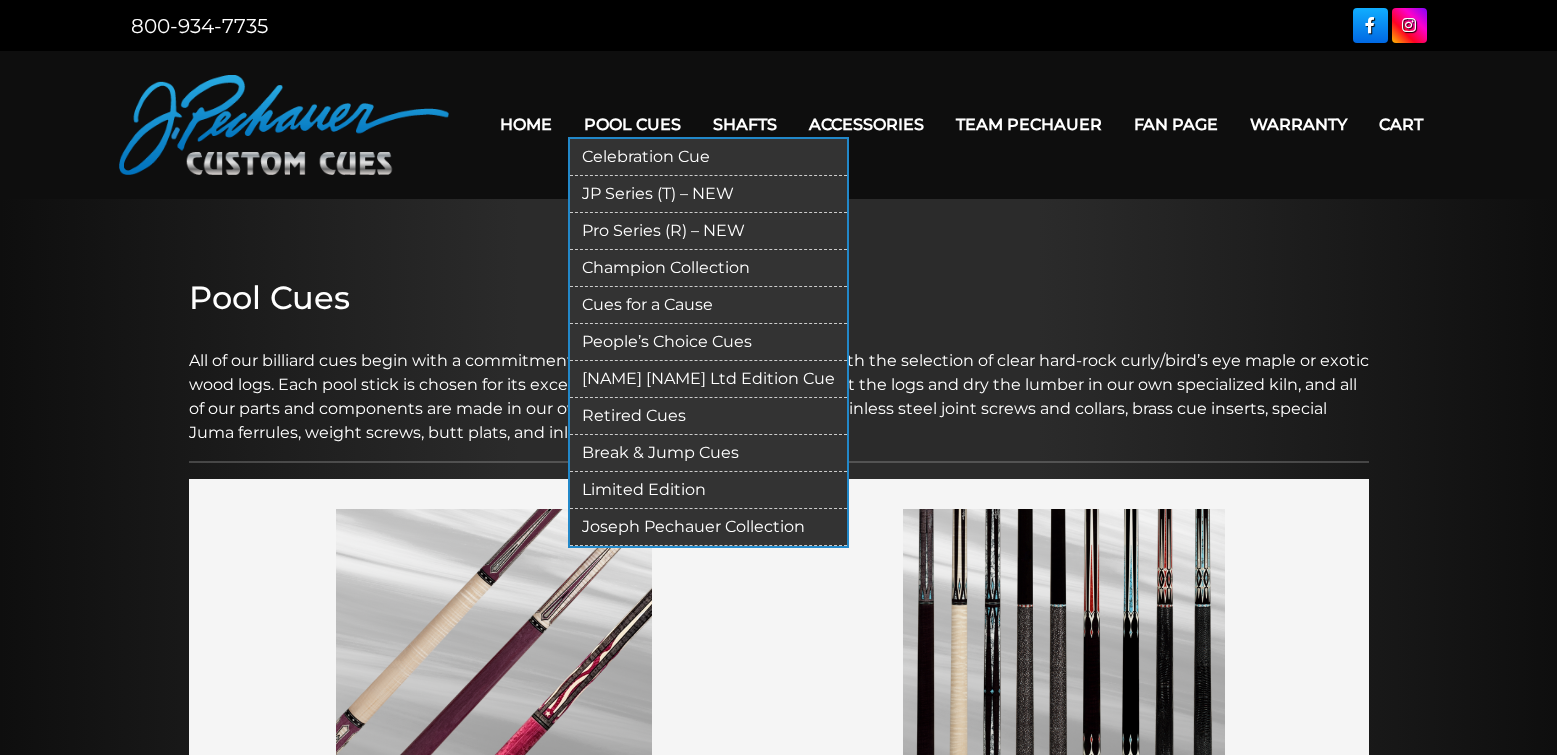 click on "Celebration Cue" at bounding box center (708, 157) 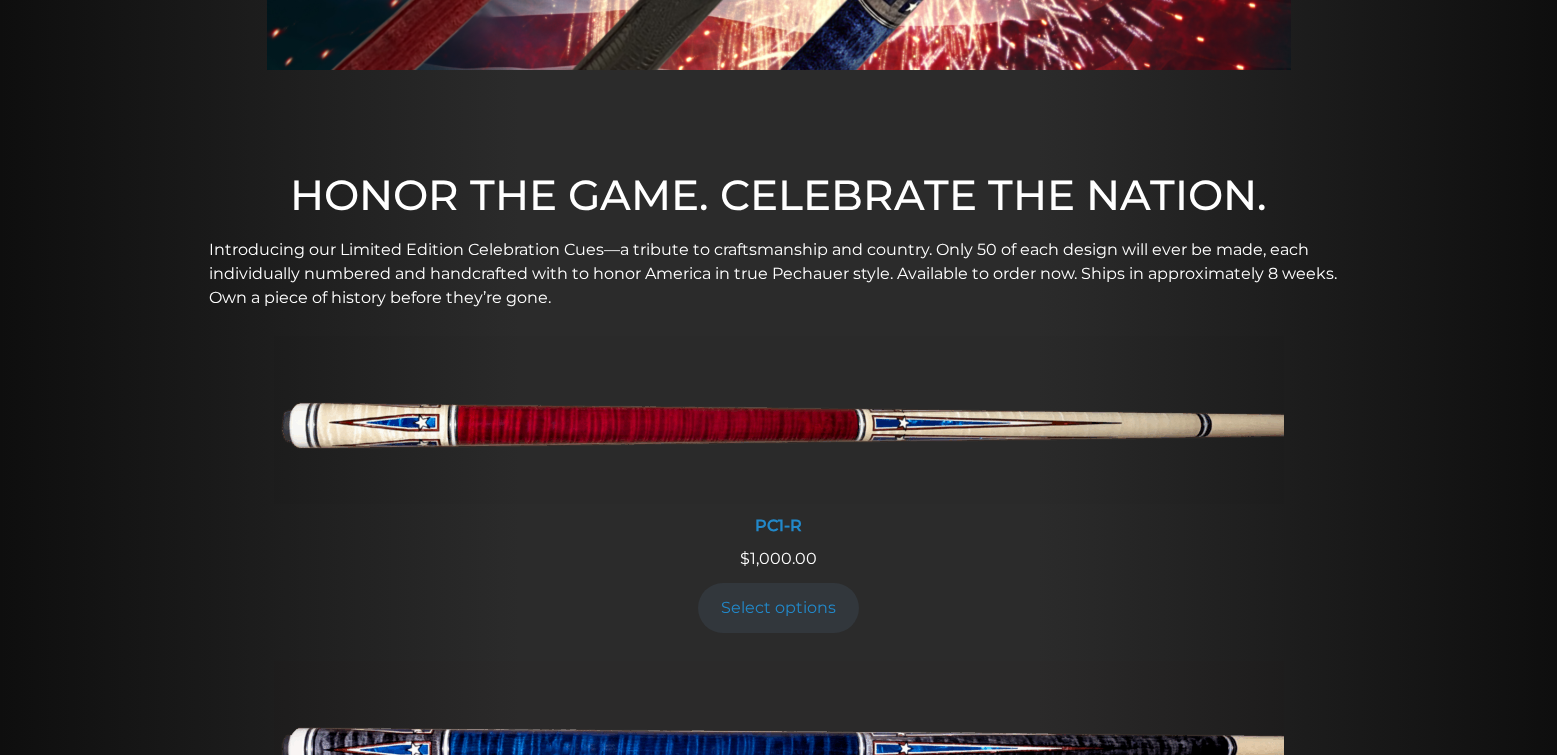 scroll, scrollTop: 0, scrollLeft: 0, axis: both 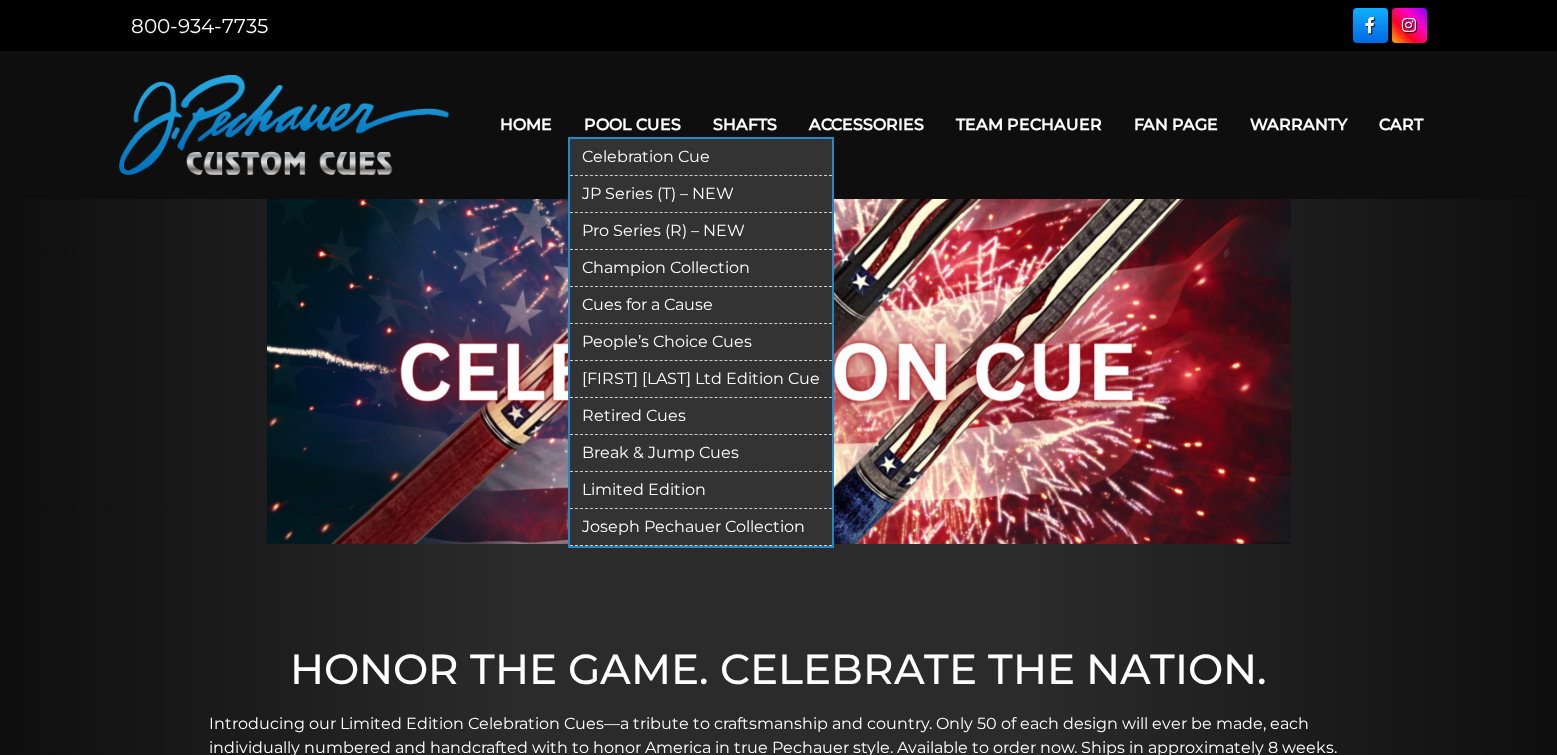 click on "JP Series (T) – NEW" at bounding box center (701, 194) 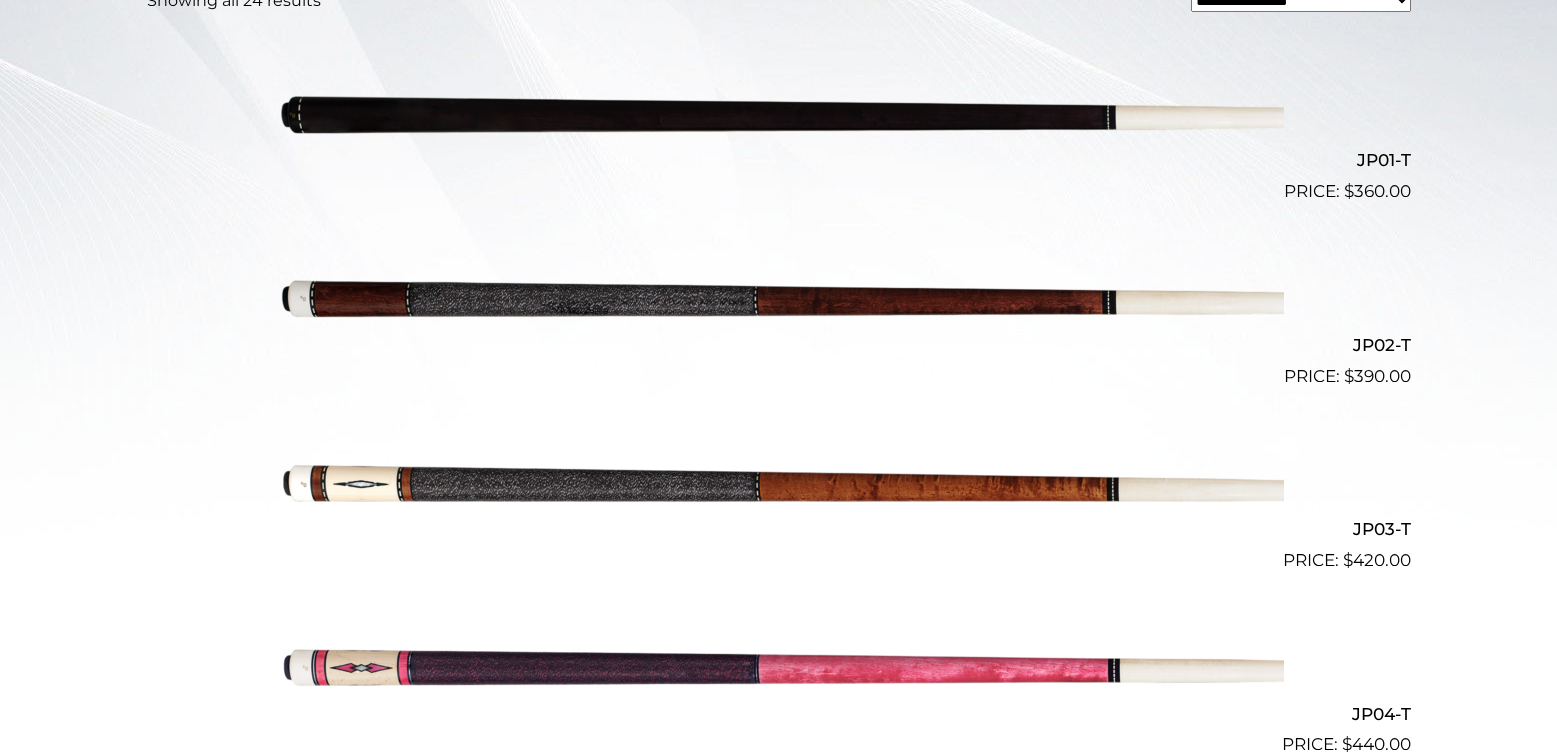 scroll, scrollTop: 0, scrollLeft: 0, axis: both 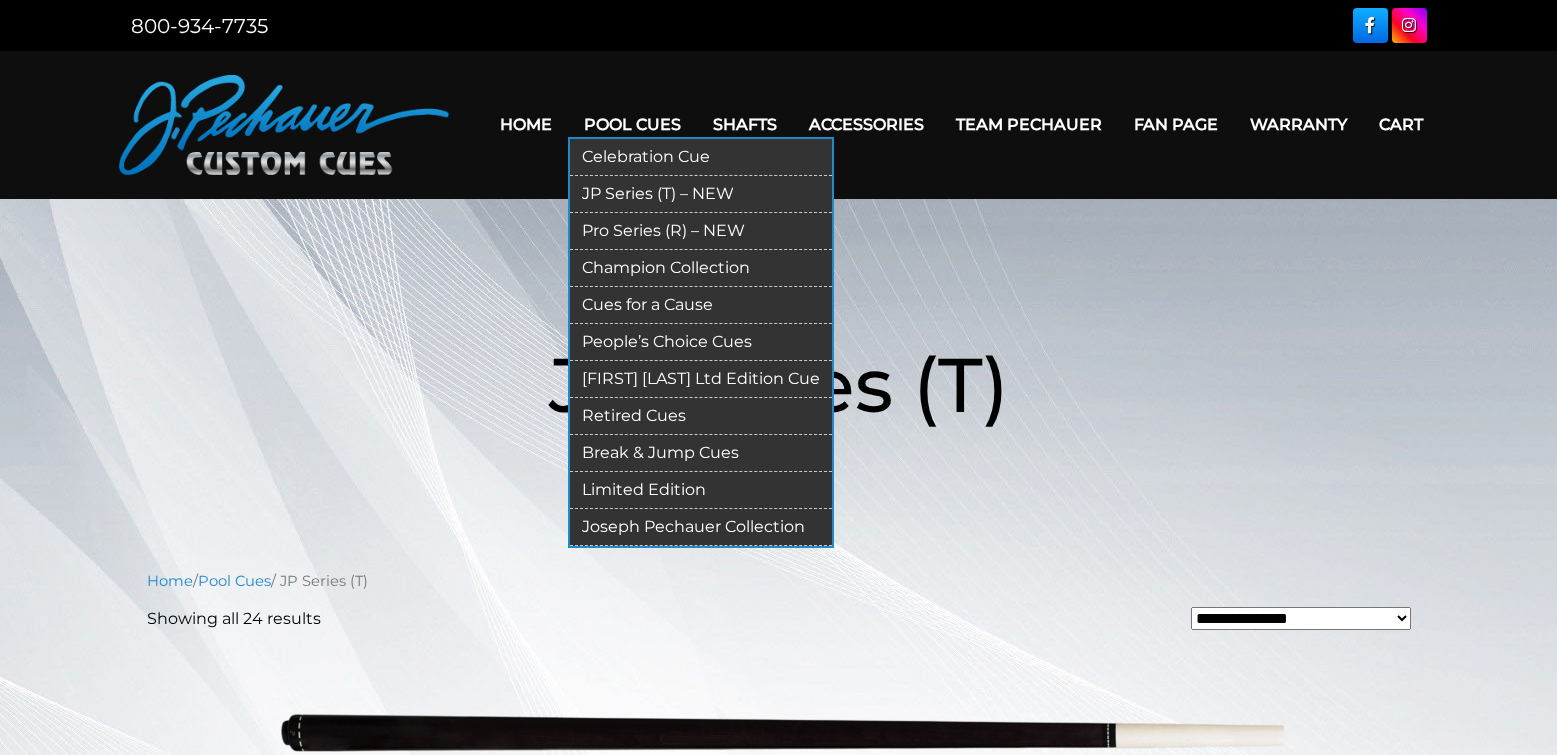 click on "Pro Series (R) – NEW" at bounding box center [701, 231] 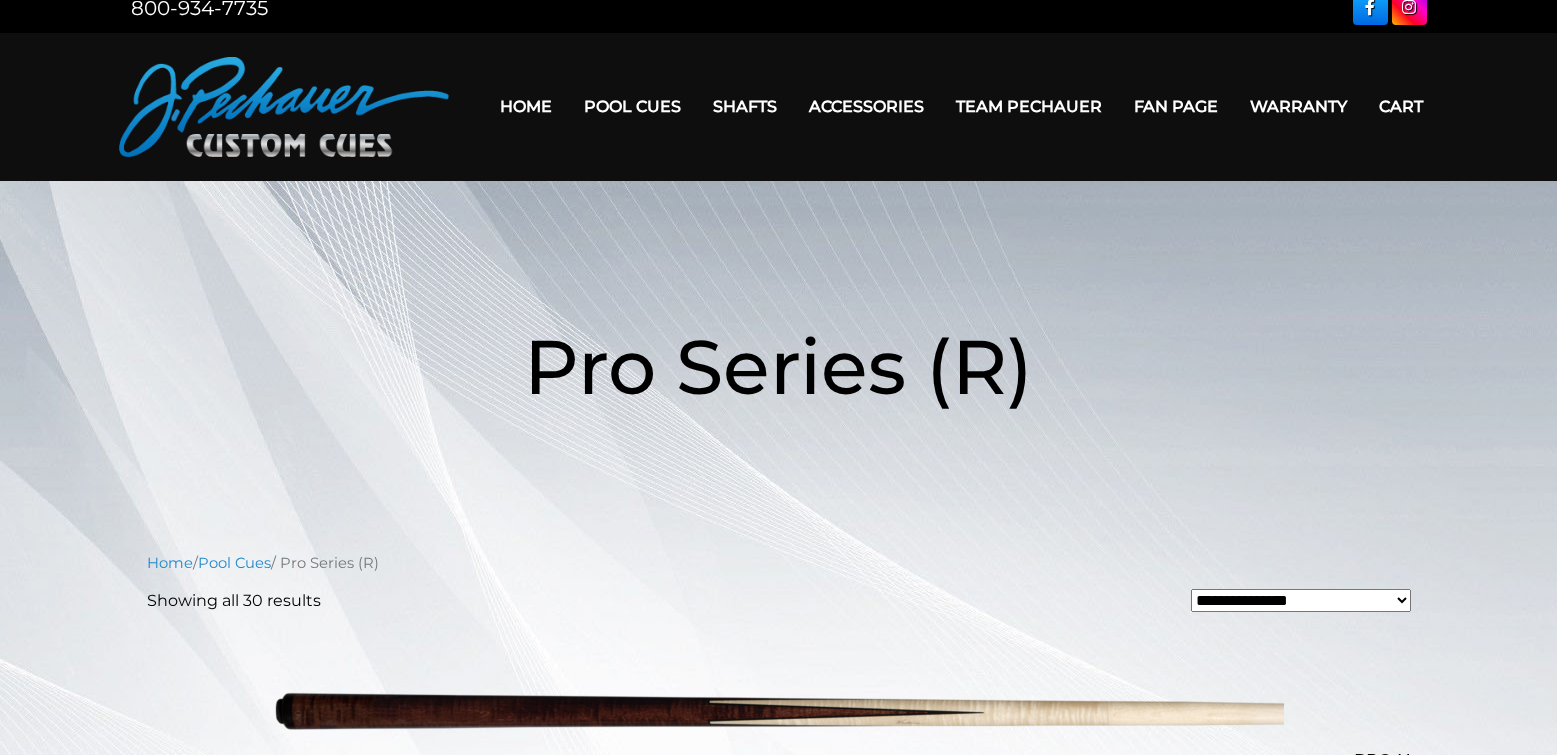 scroll, scrollTop: 0, scrollLeft: 0, axis: both 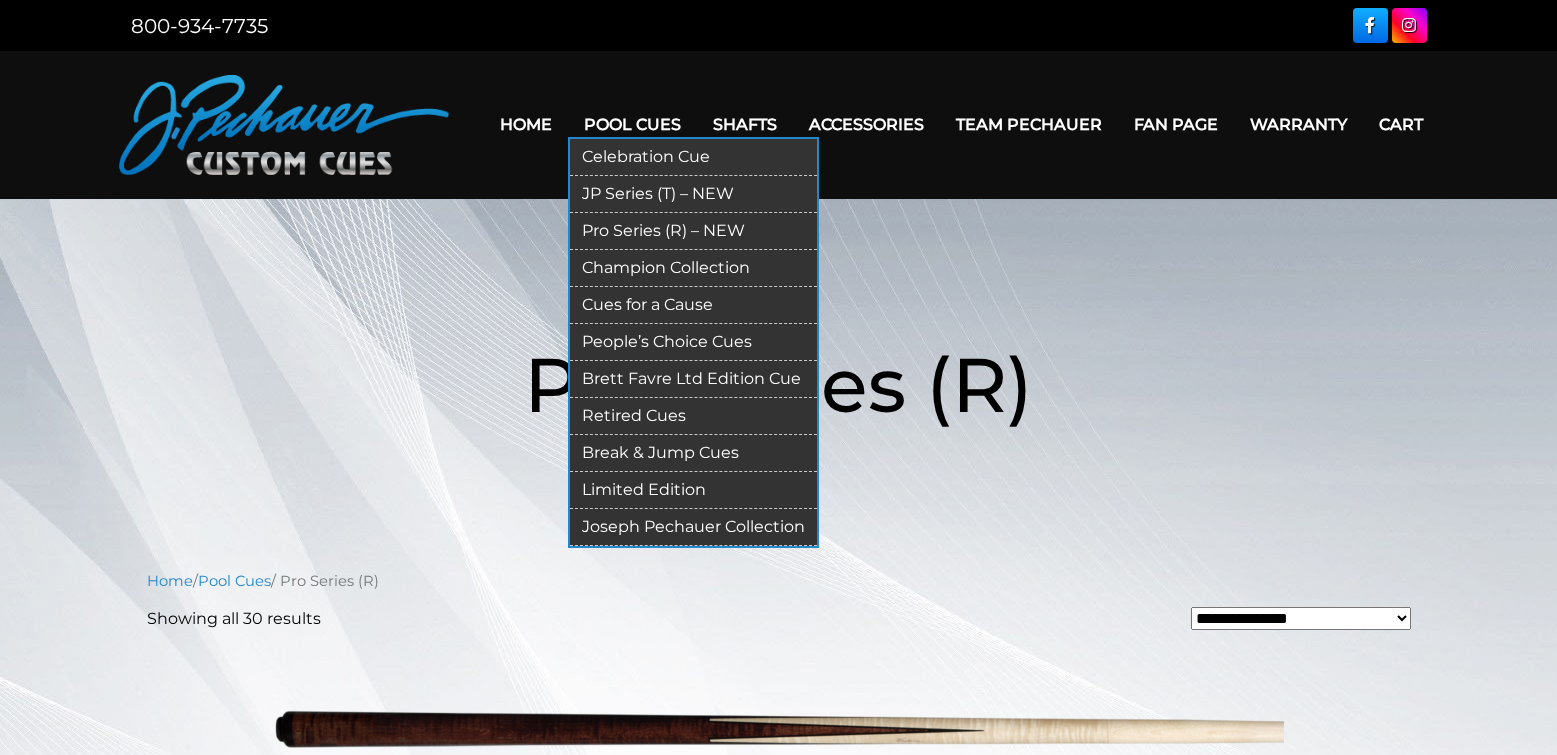click on "Champion Collection" at bounding box center (693, 268) 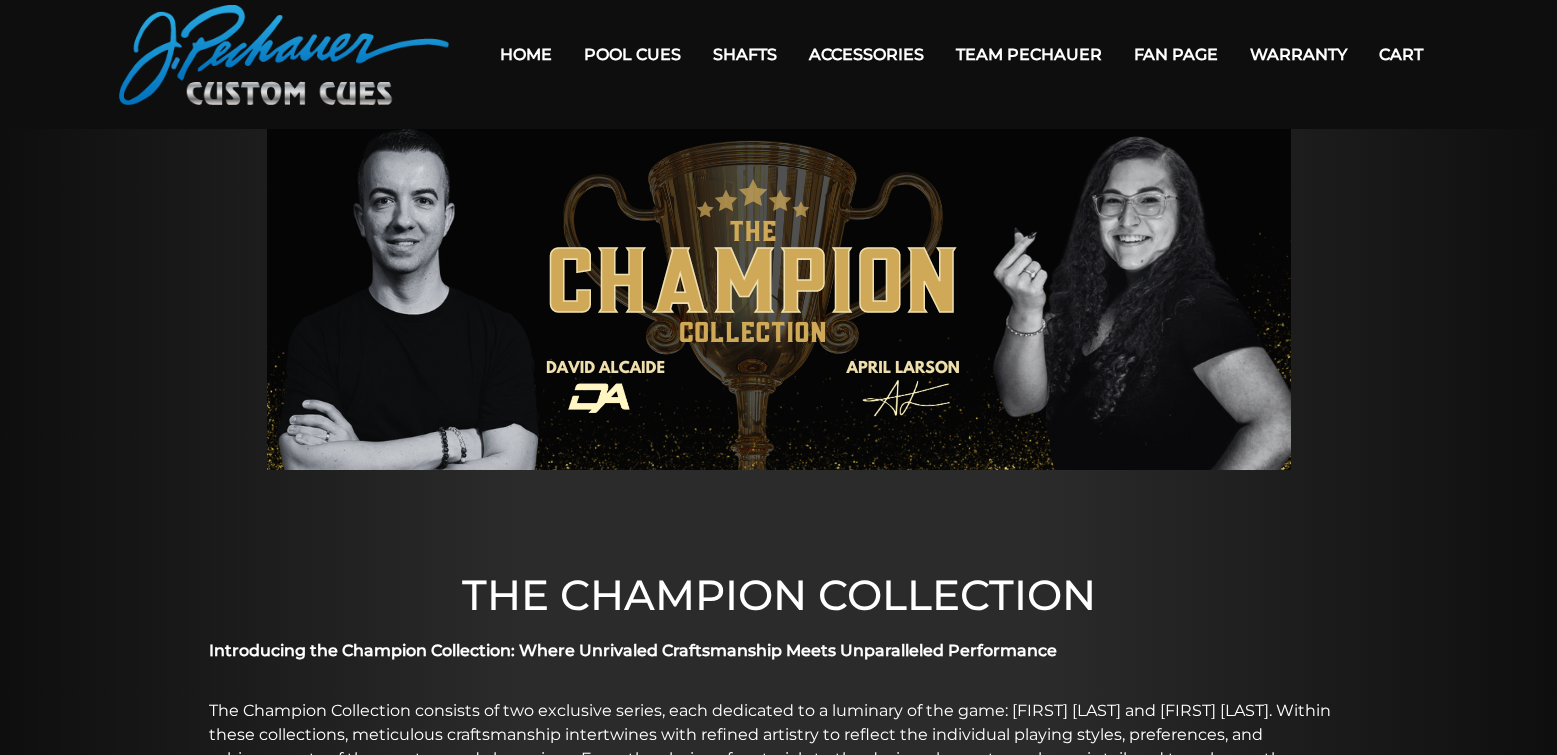 scroll, scrollTop: 0, scrollLeft: 0, axis: both 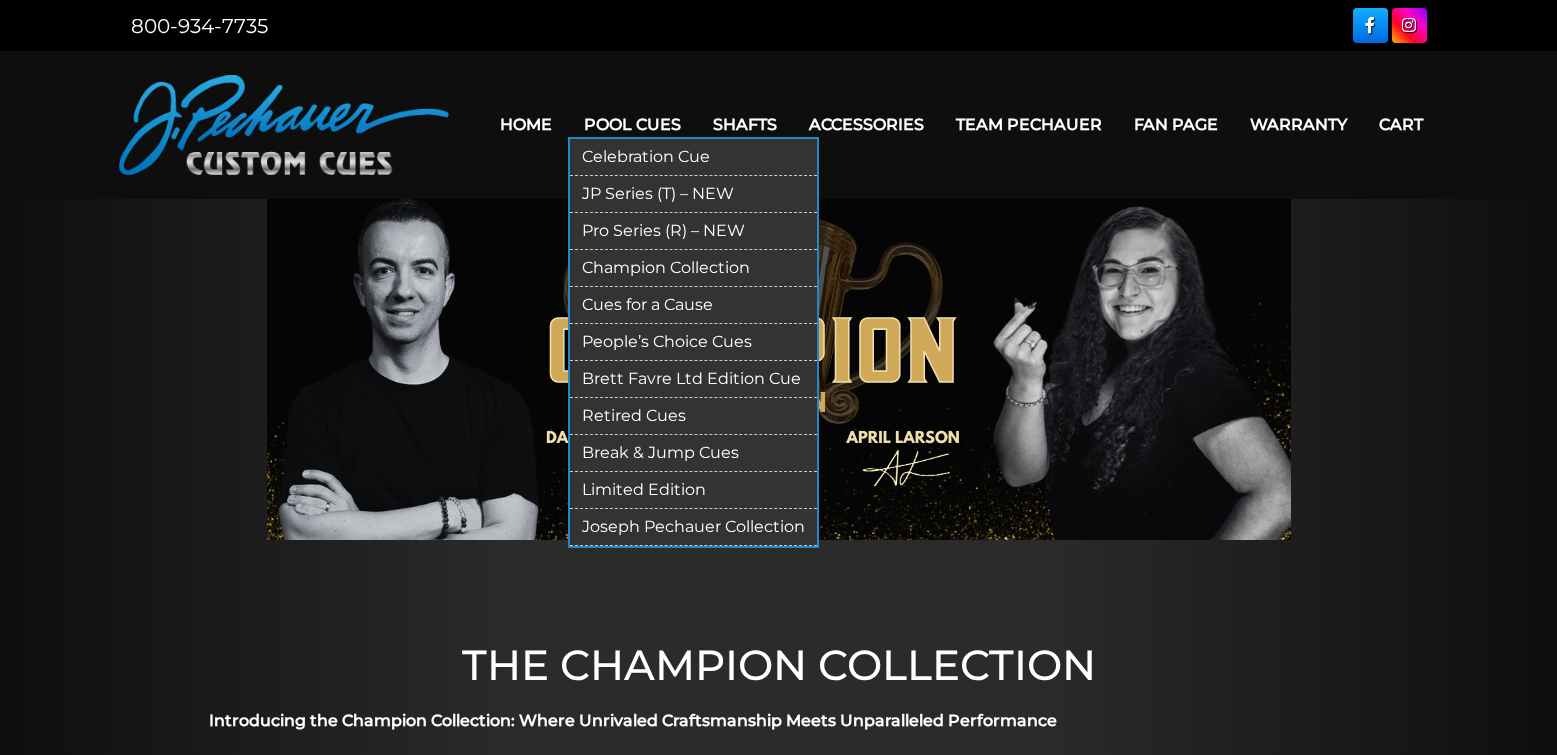 click on "People’s Choice Cues" at bounding box center (693, 342) 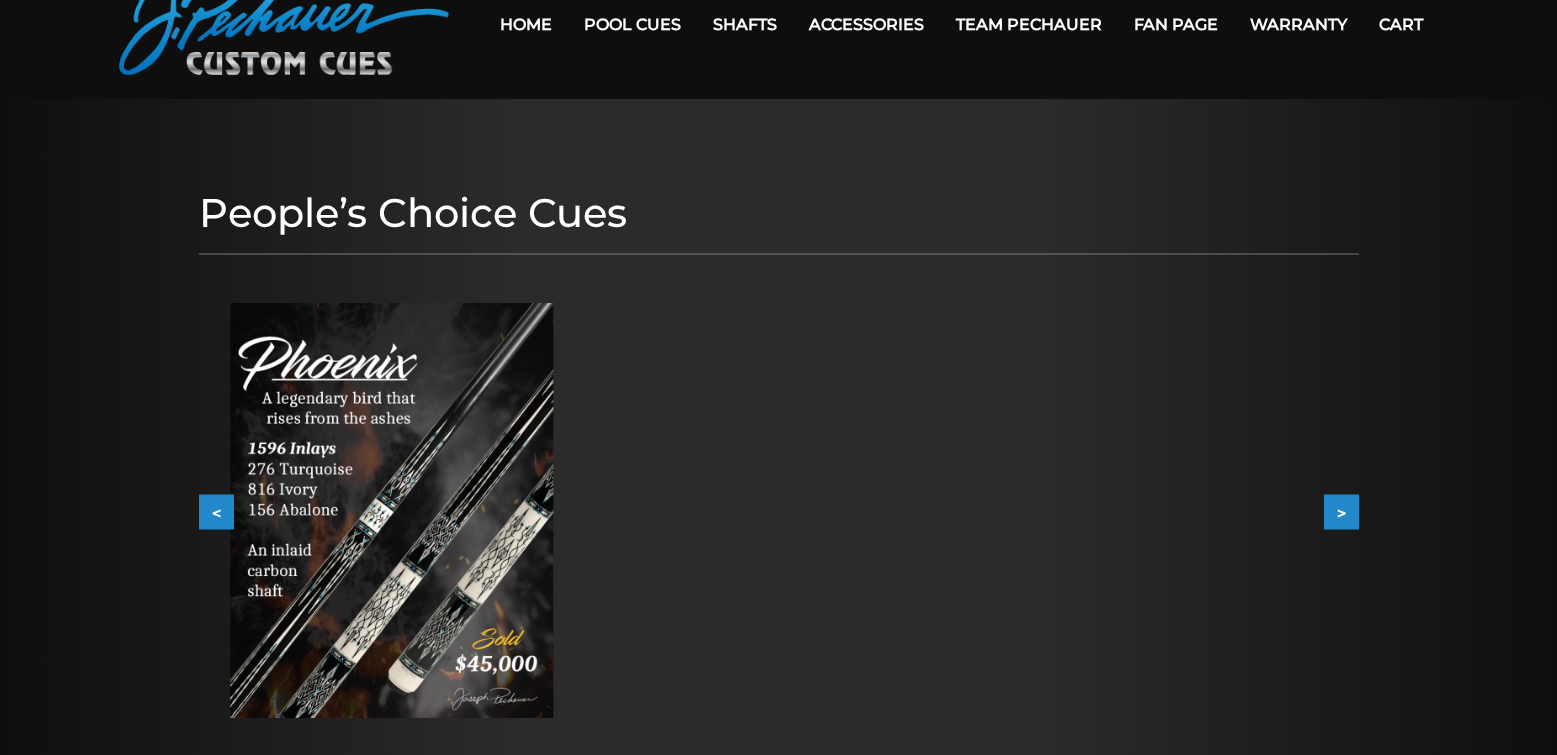 scroll, scrollTop: 0, scrollLeft: 0, axis: both 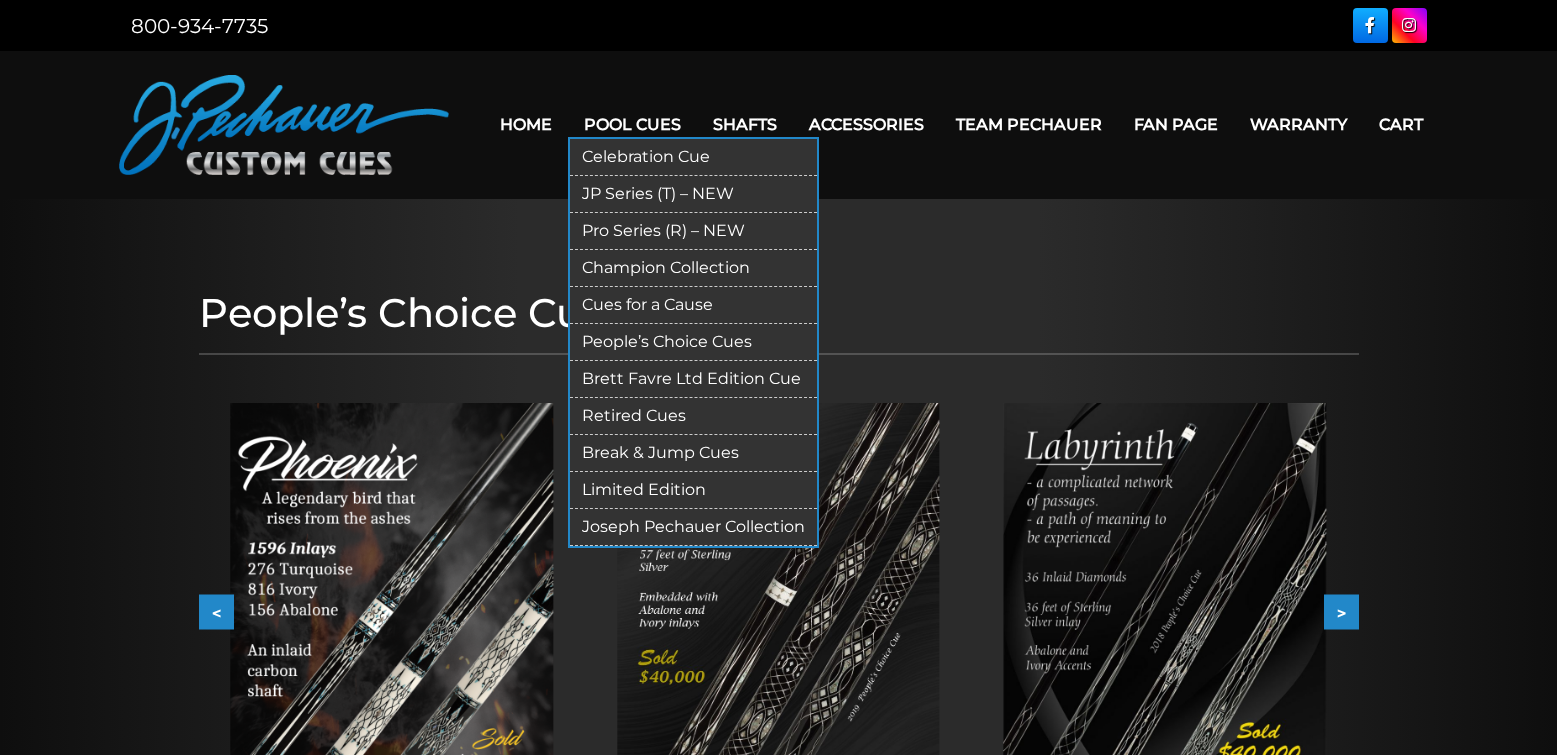 click on "Joseph Pechauer Collection" at bounding box center [693, 527] 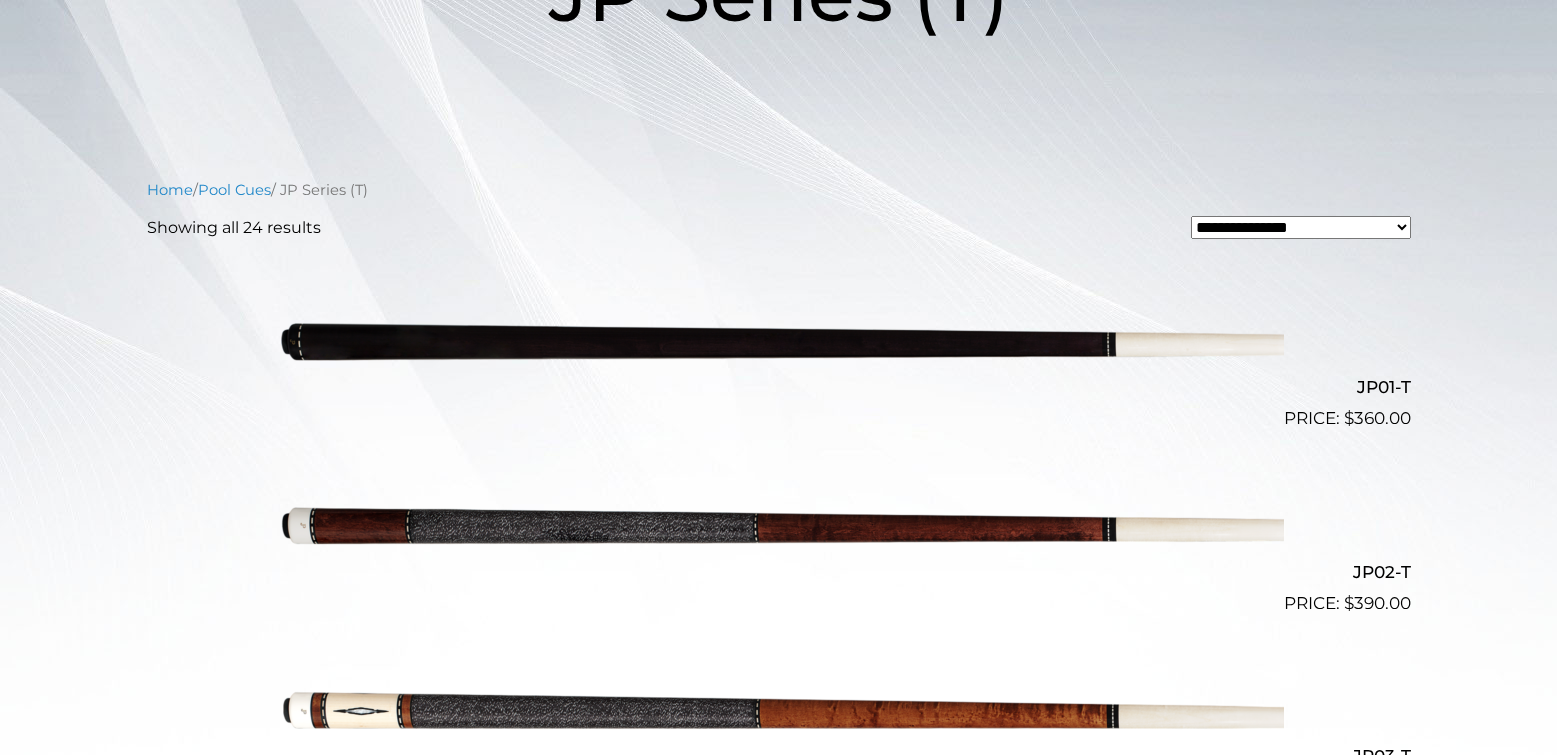 scroll, scrollTop: 0, scrollLeft: 0, axis: both 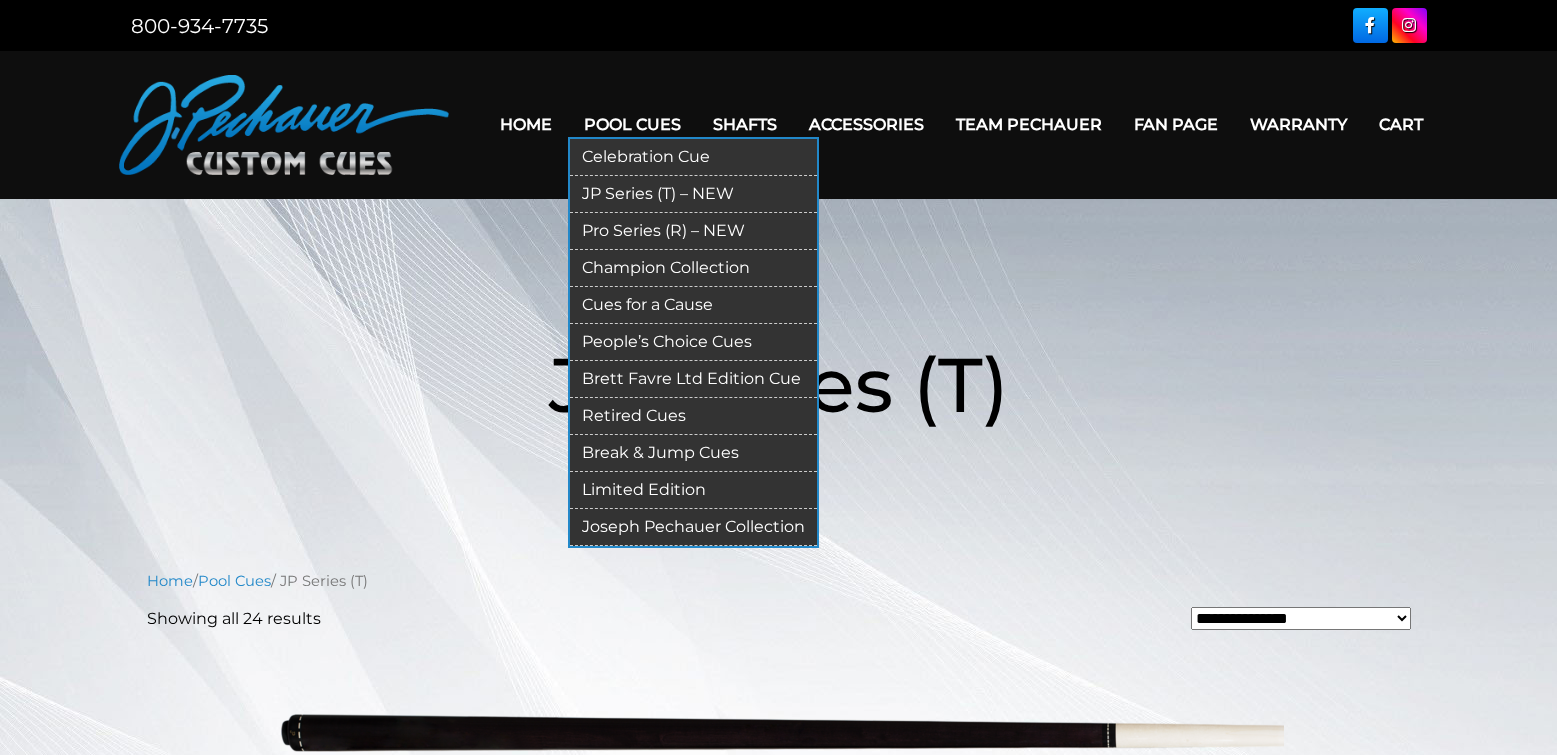 click on "Pro Series (R) – NEW" at bounding box center [693, 231] 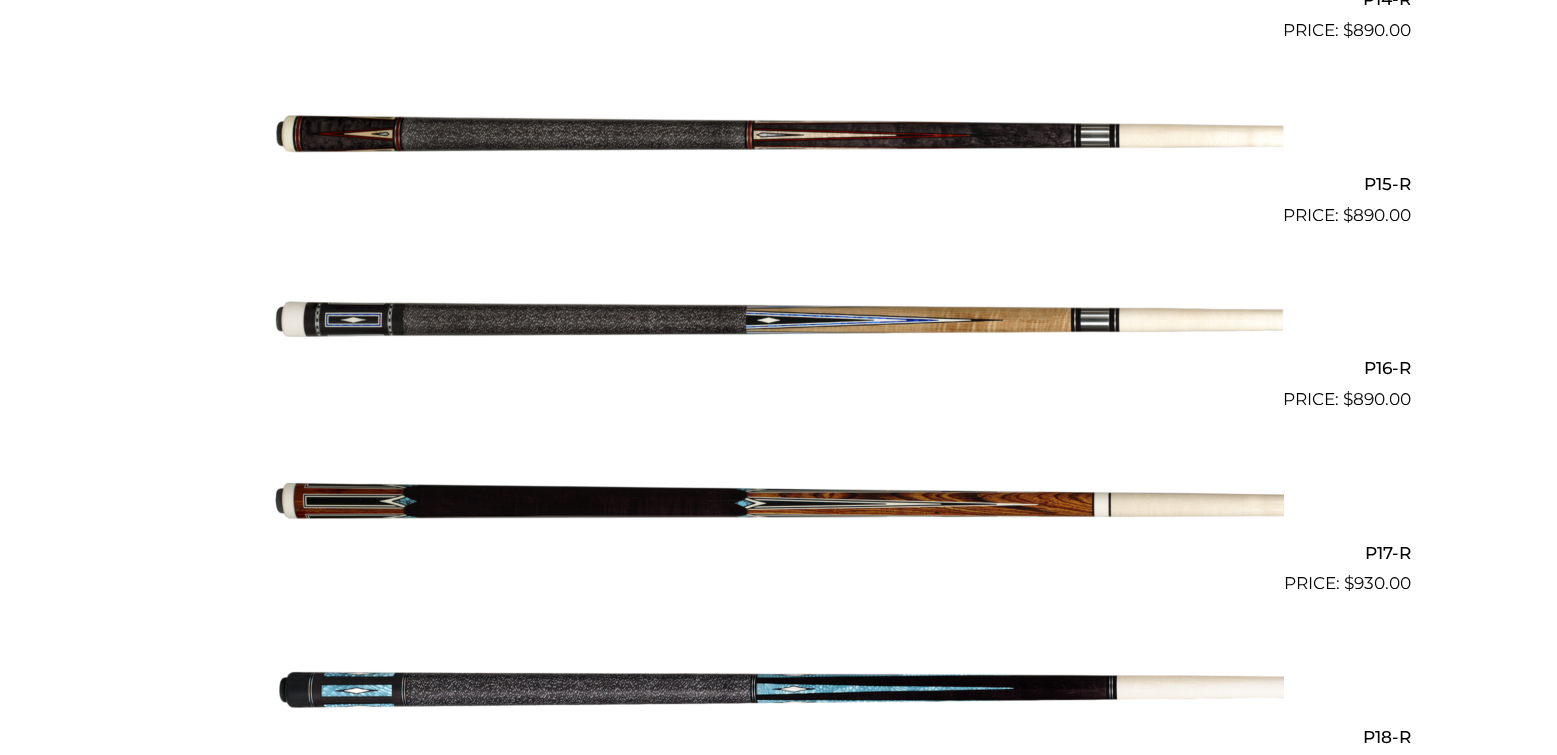 scroll, scrollTop: 3154, scrollLeft: 0, axis: vertical 